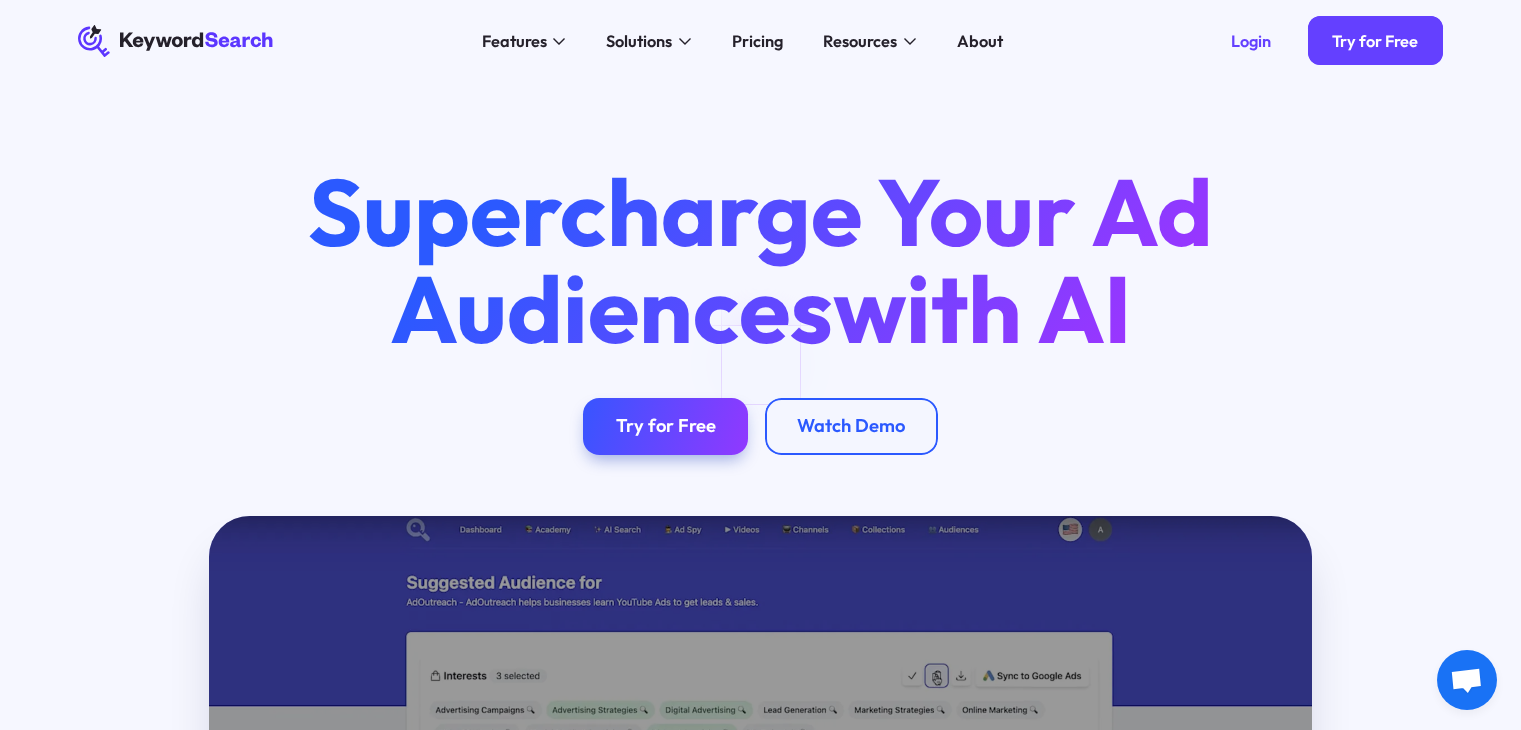 scroll, scrollTop: 0, scrollLeft: 0, axis: both 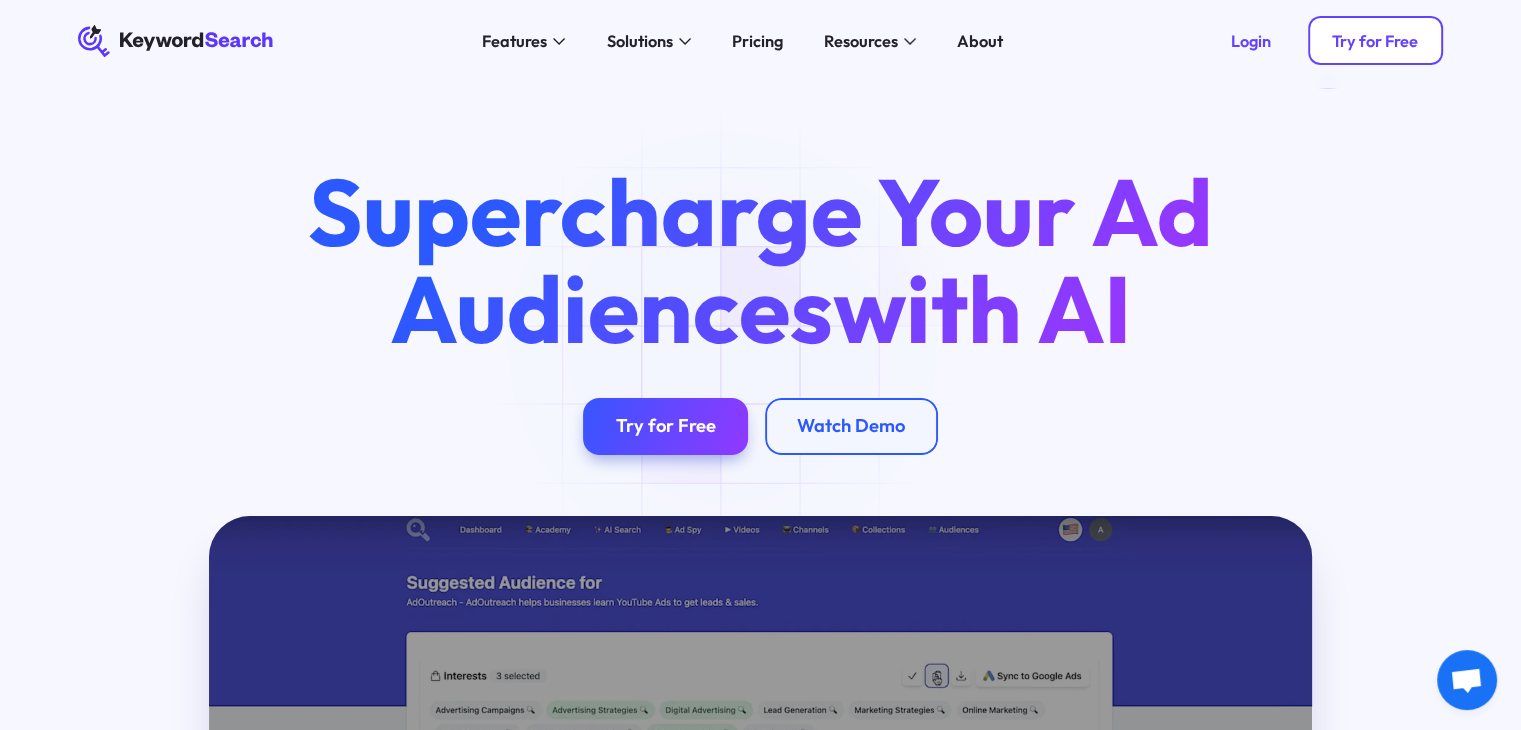 click on "Try for Free" at bounding box center [1375, 41] 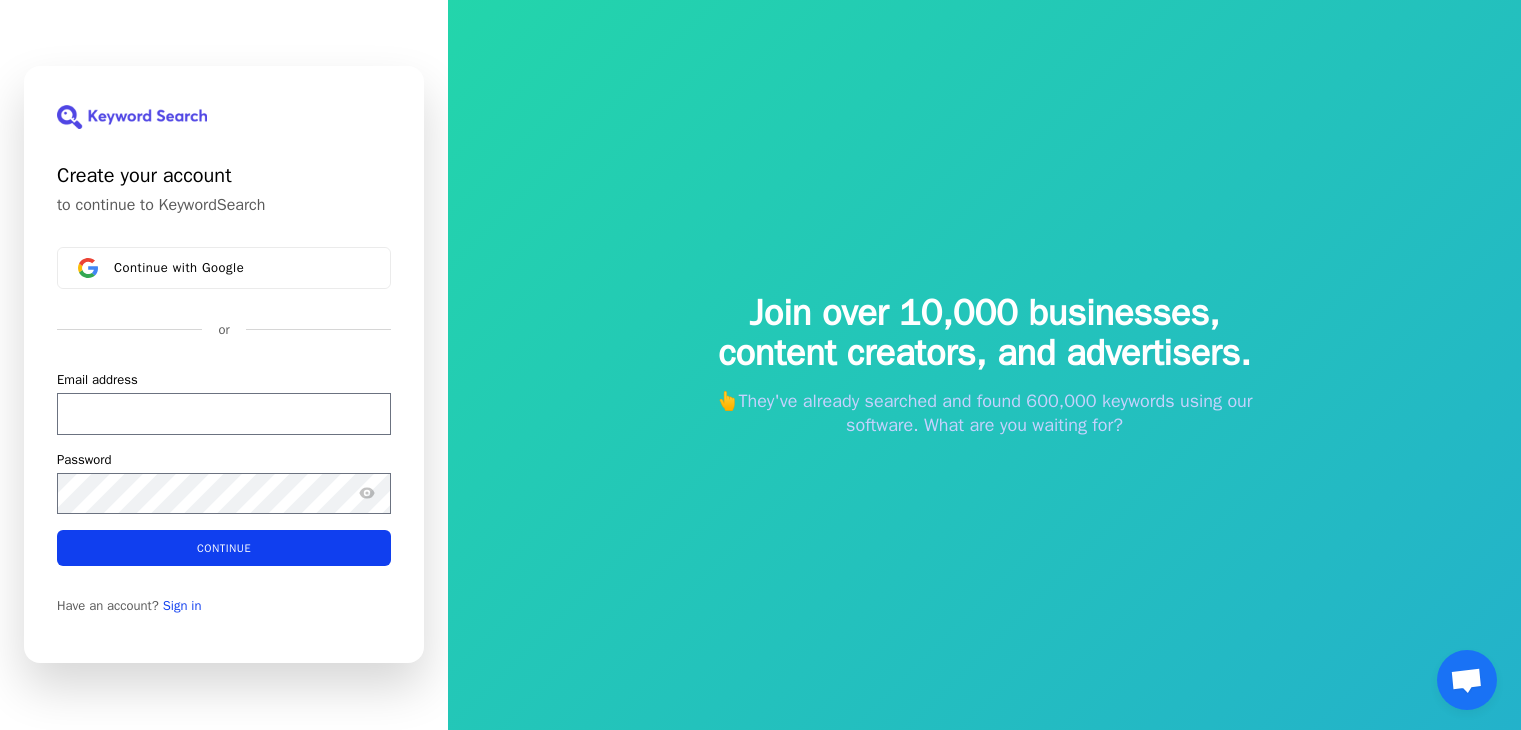 scroll, scrollTop: 0, scrollLeft: 0, axis: both 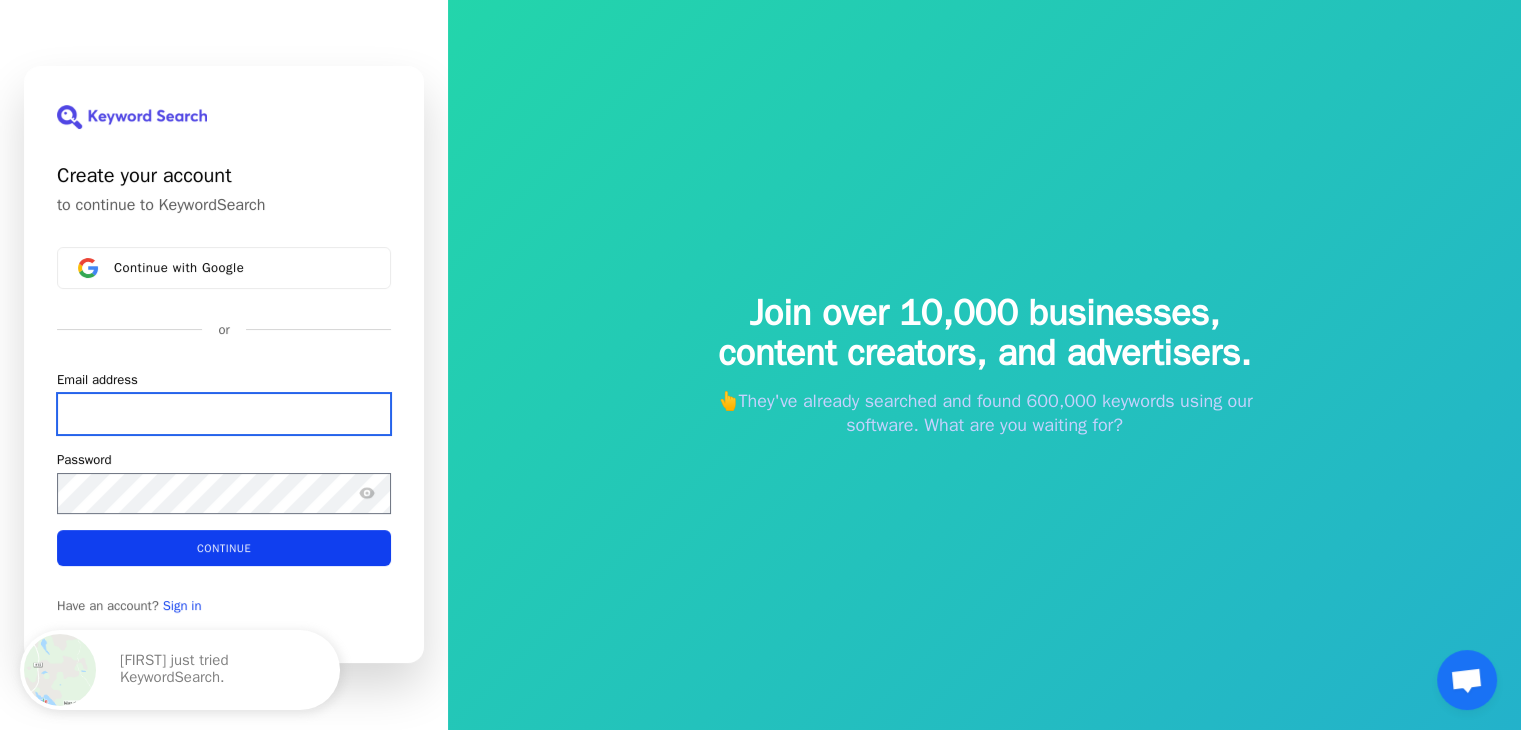 click on "Email address" at bounding box center (224, 414) 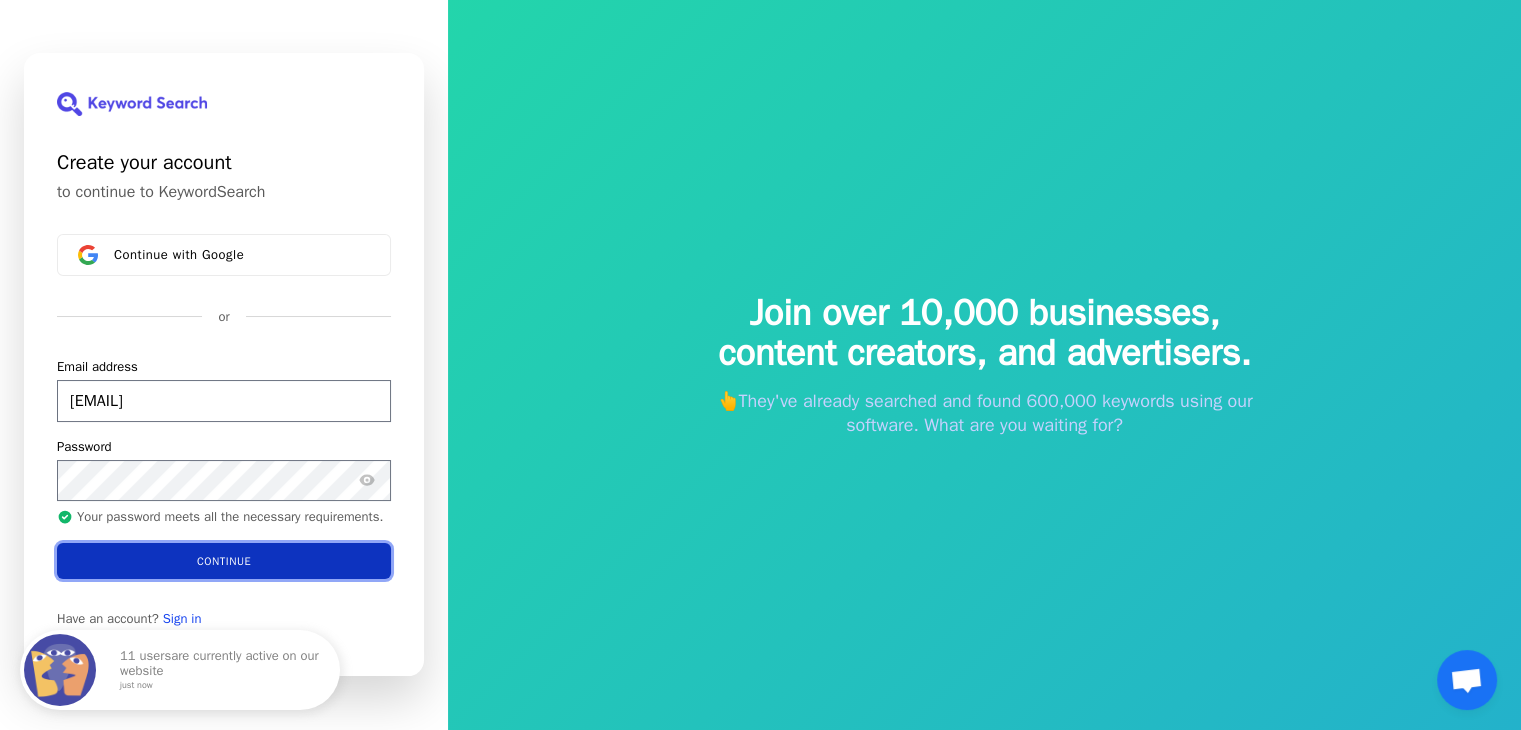 click on "Continue" at bounding box center [224, 561] 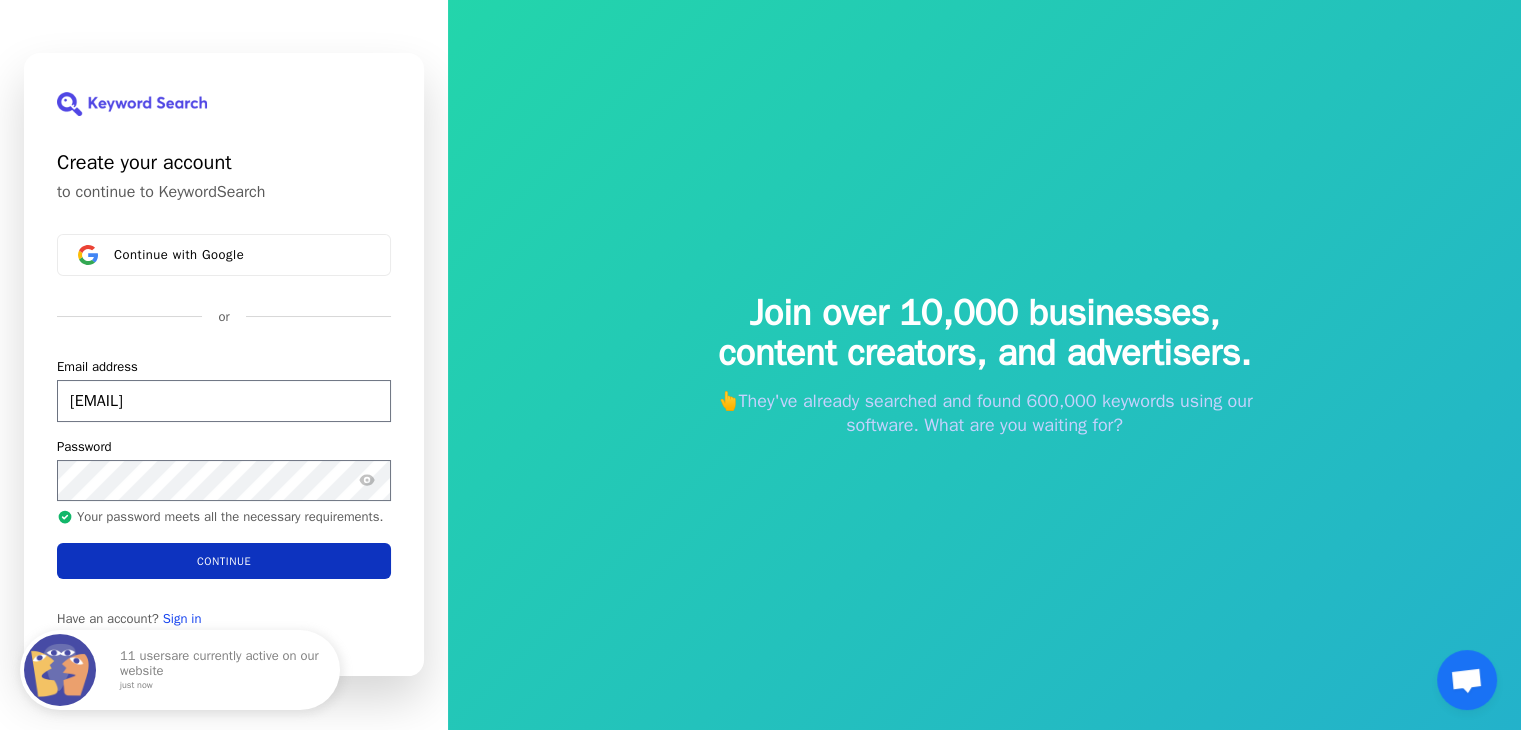 type on "nathan.bradshaw@curemd.com" 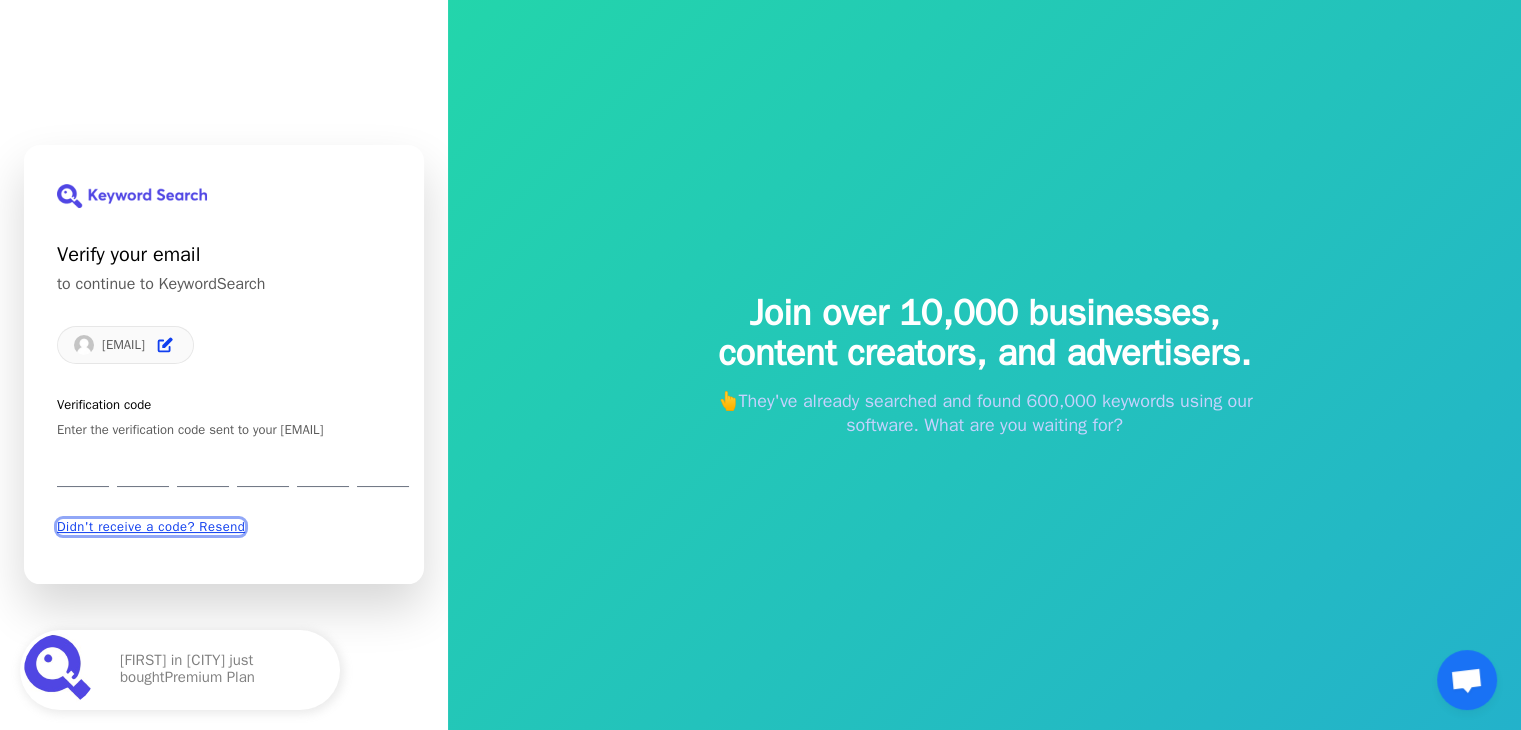 click on "Didn't receive a code? Resend" at bounding box center [151, 527] 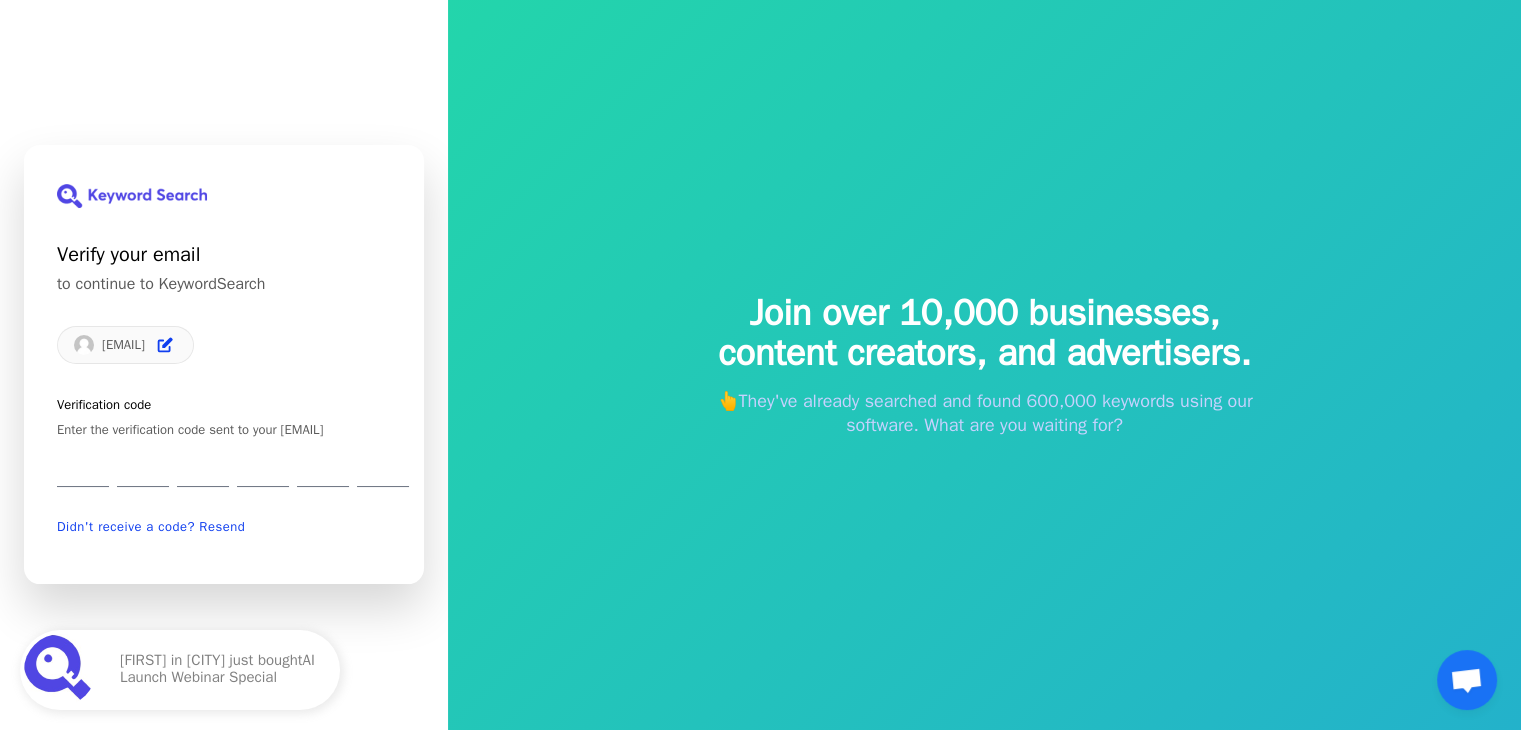 type on "8" 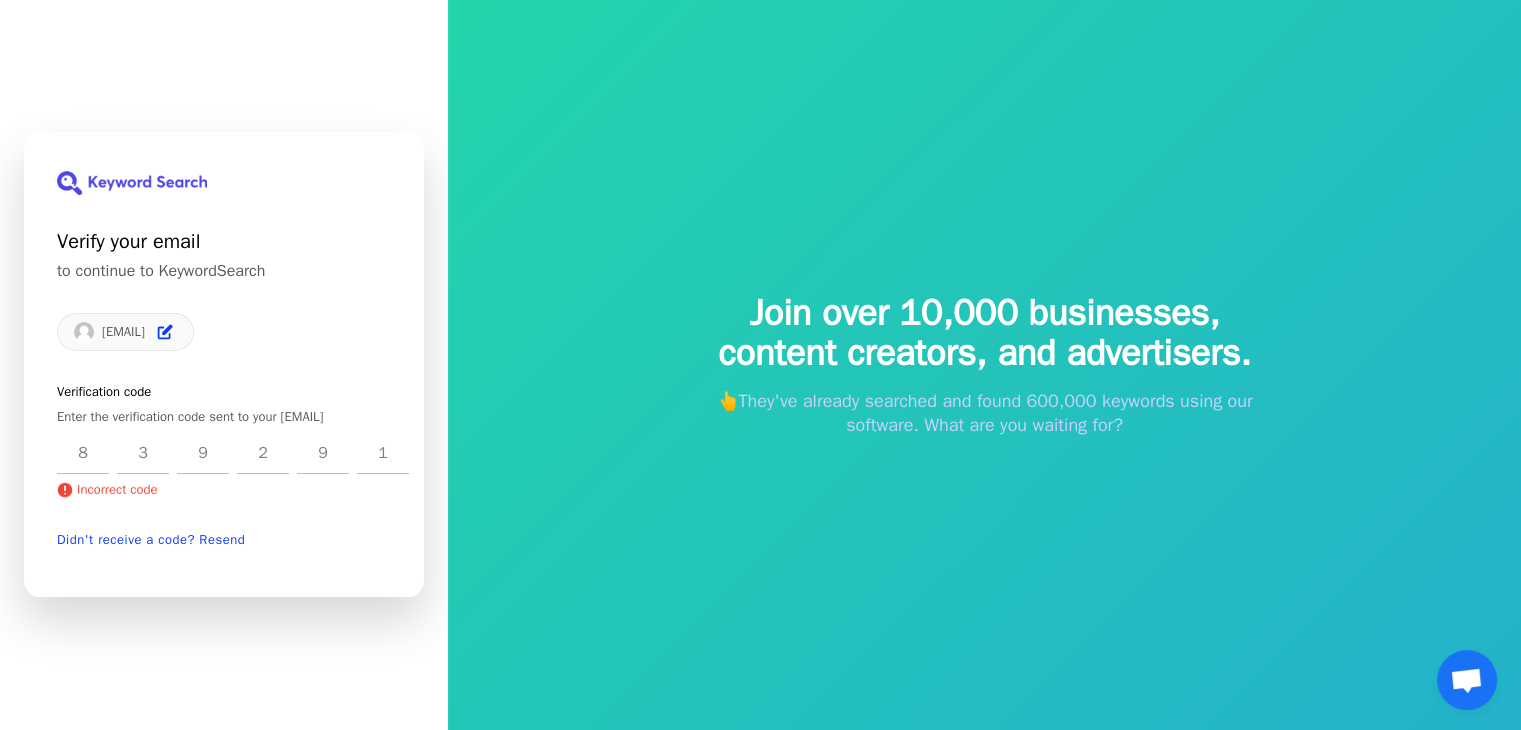 type 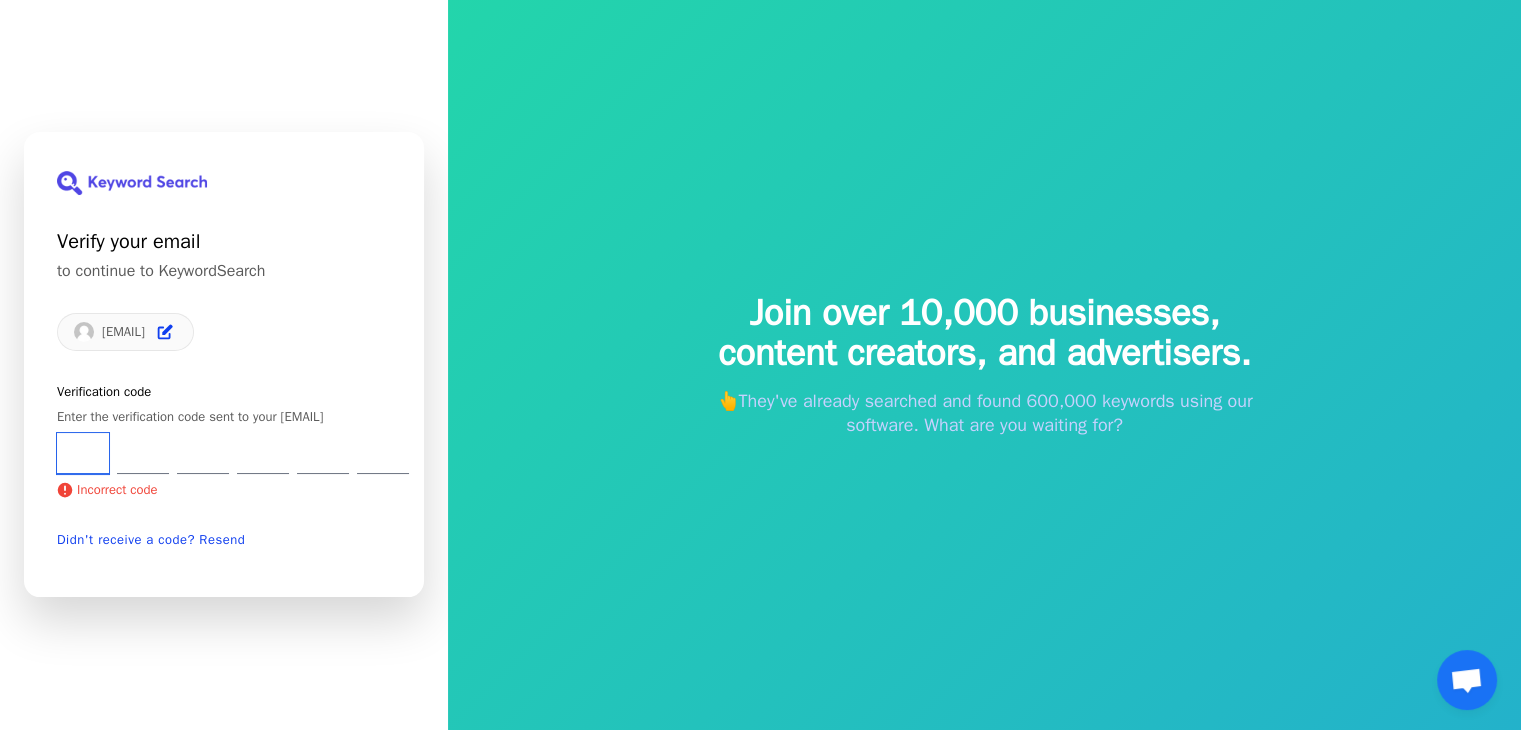 click at bounding box center [83, 453] 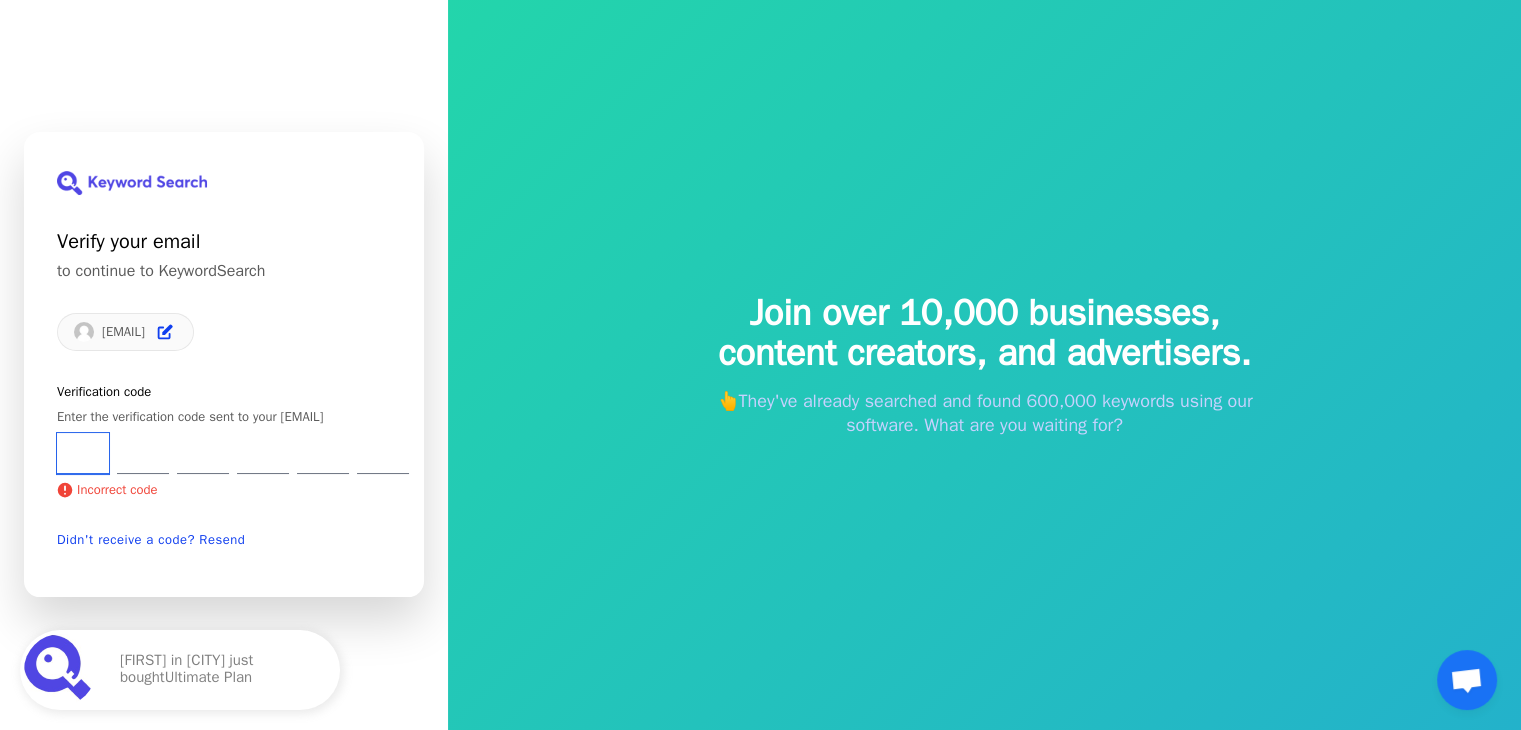 click at bounding box center [83, 453] 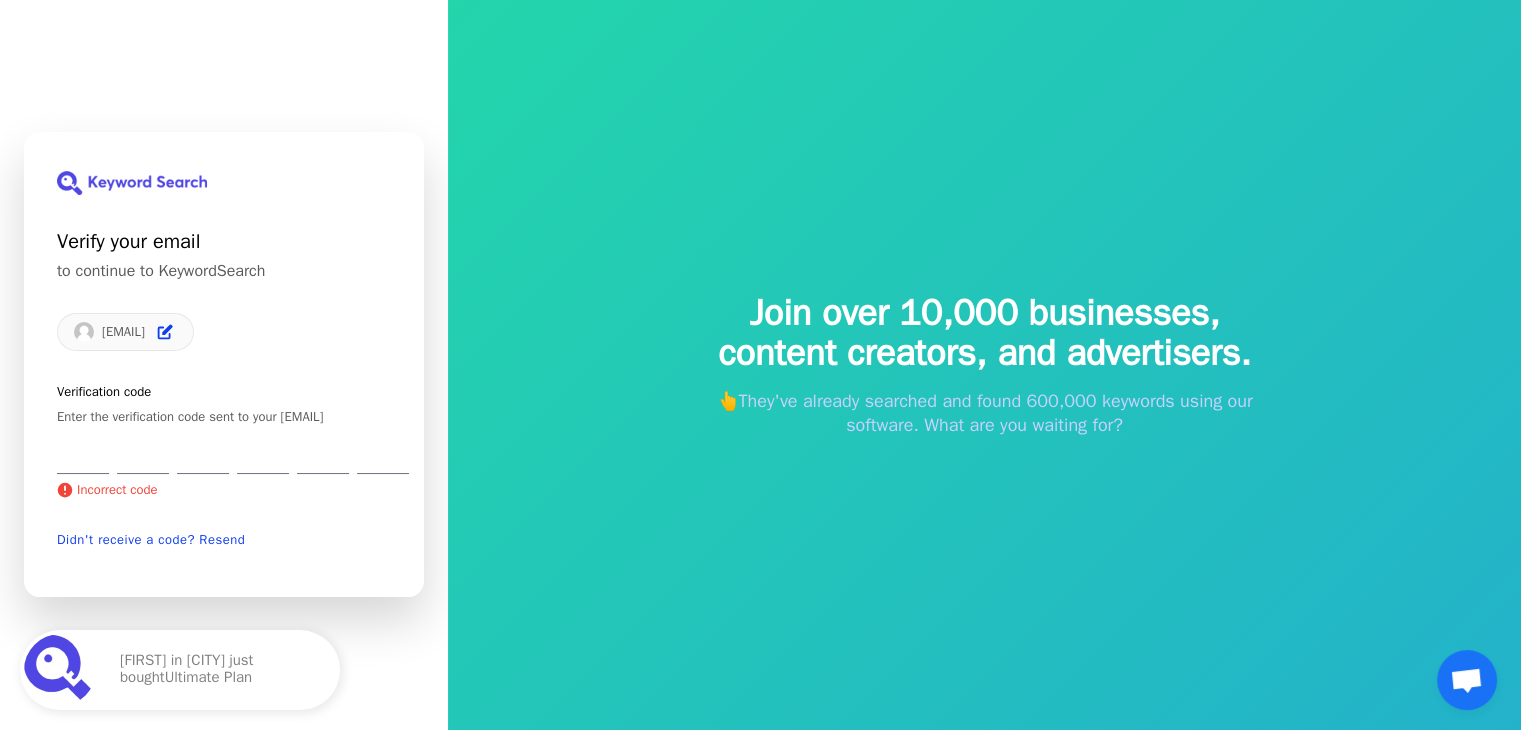 type on "8" 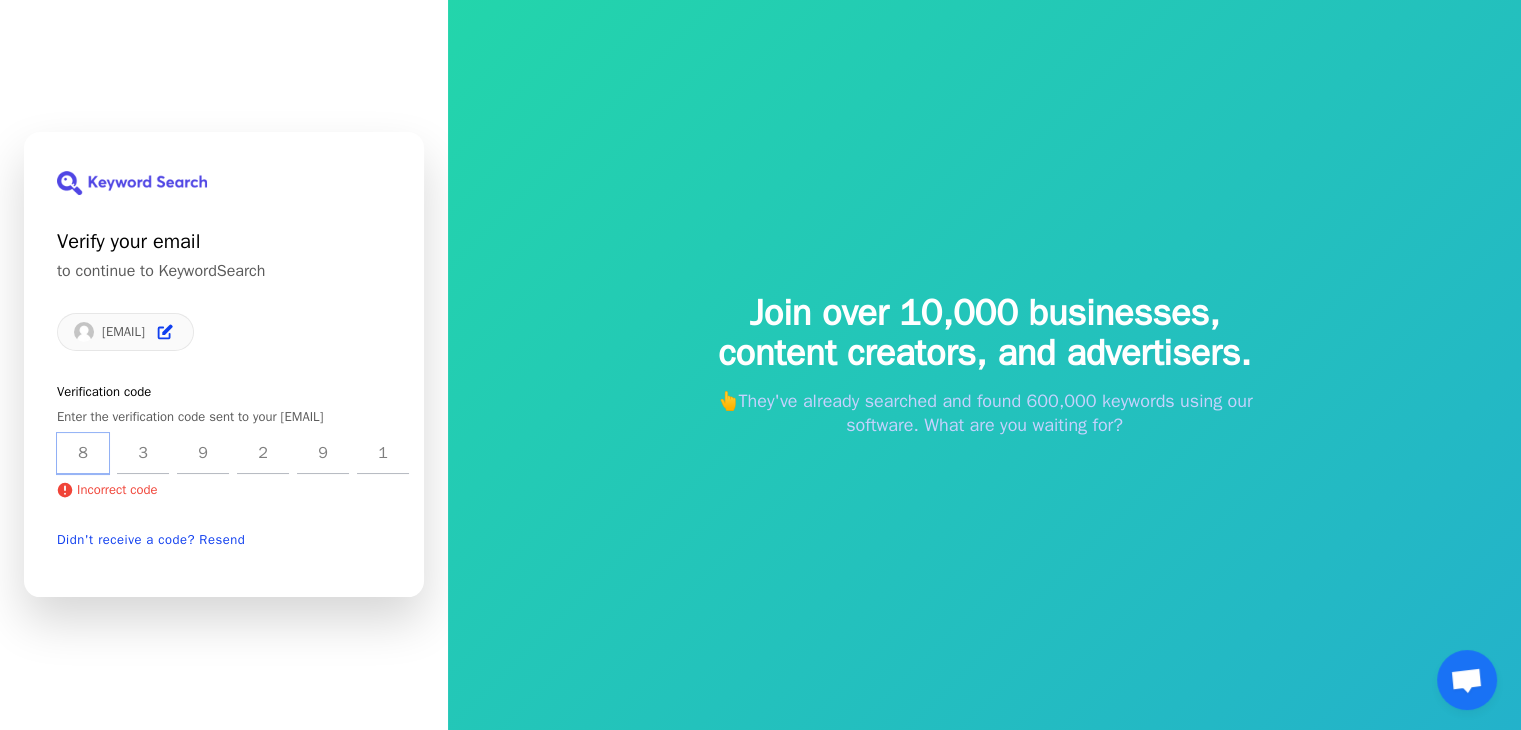 type 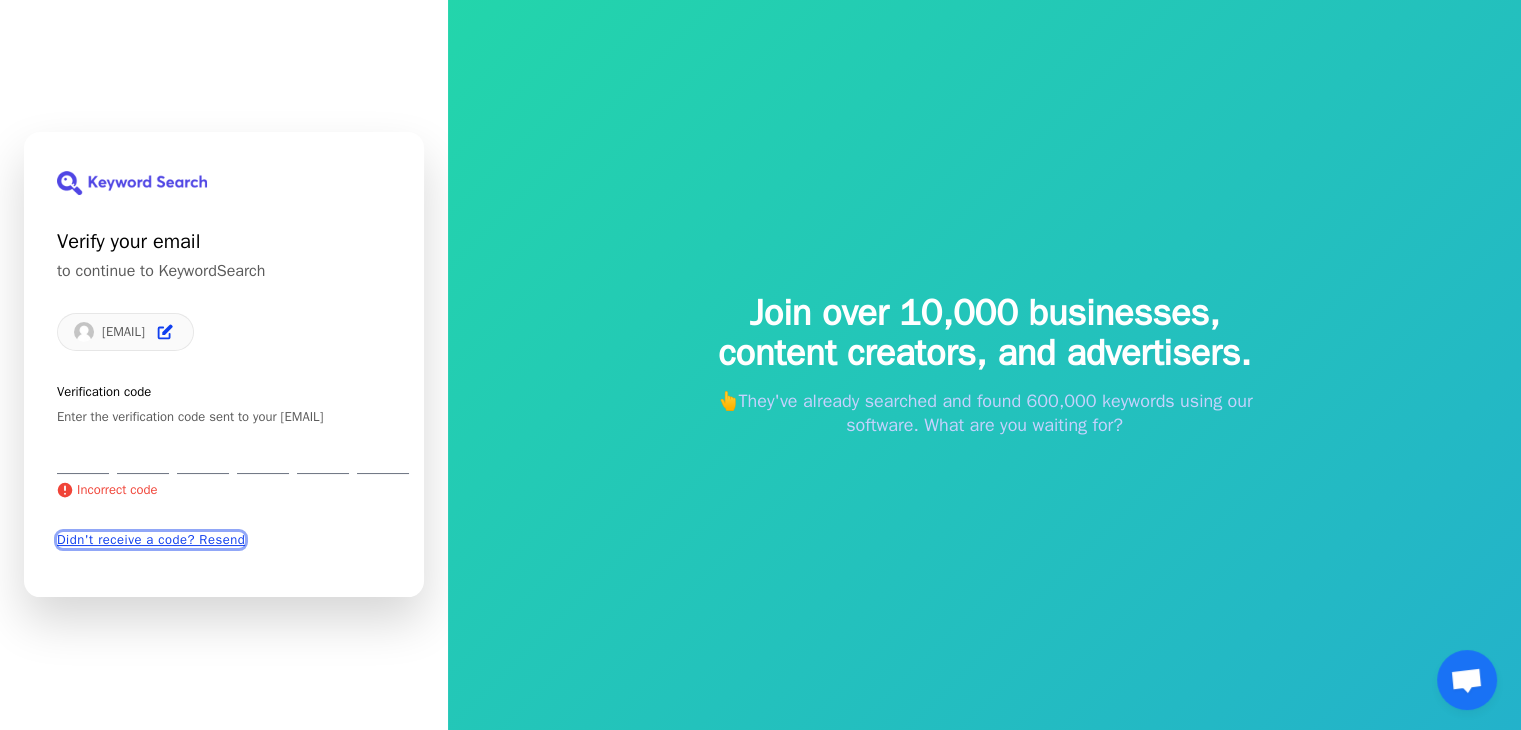 click on "Didn't receive a code? Resend" at bounding box center (151, 540) 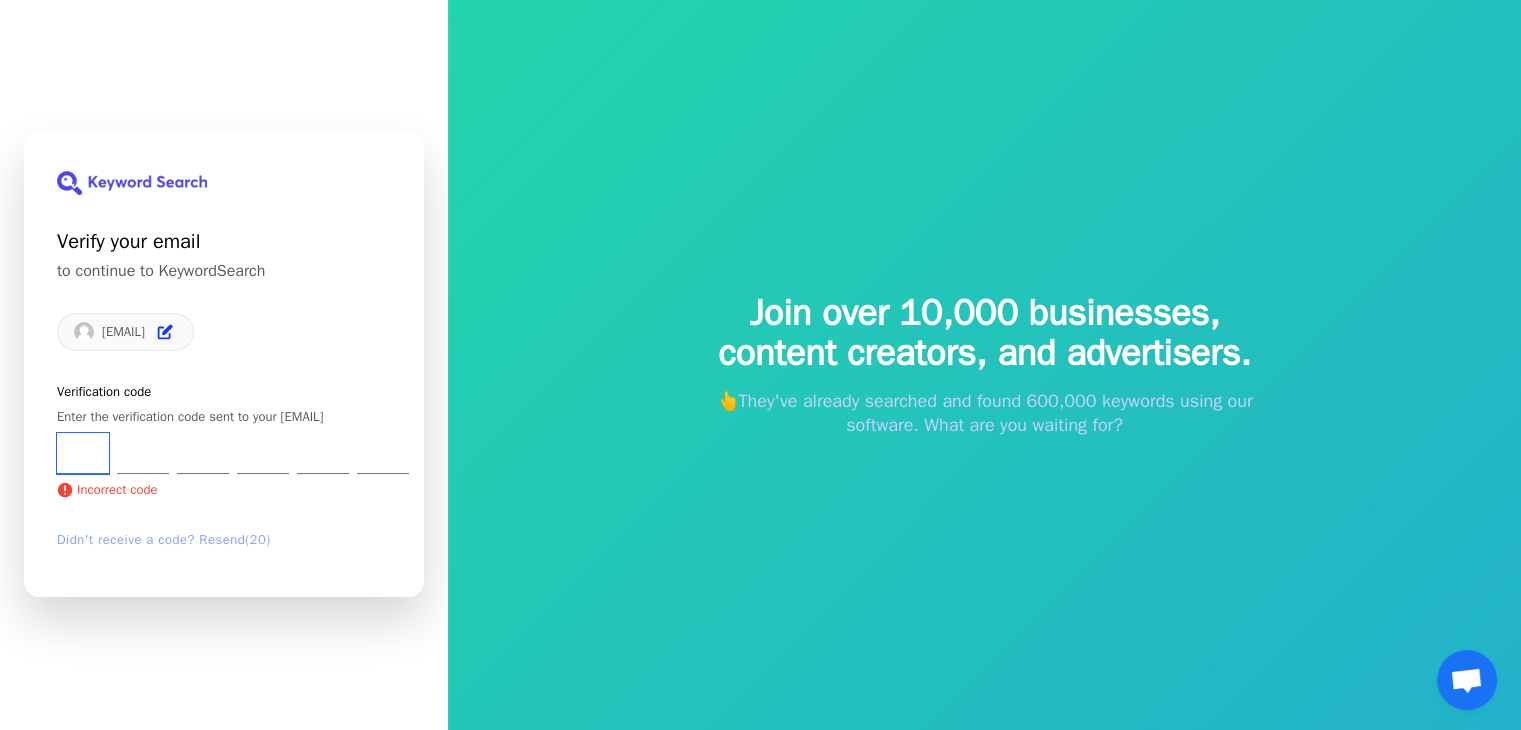 click at bounding box center (83, 453) 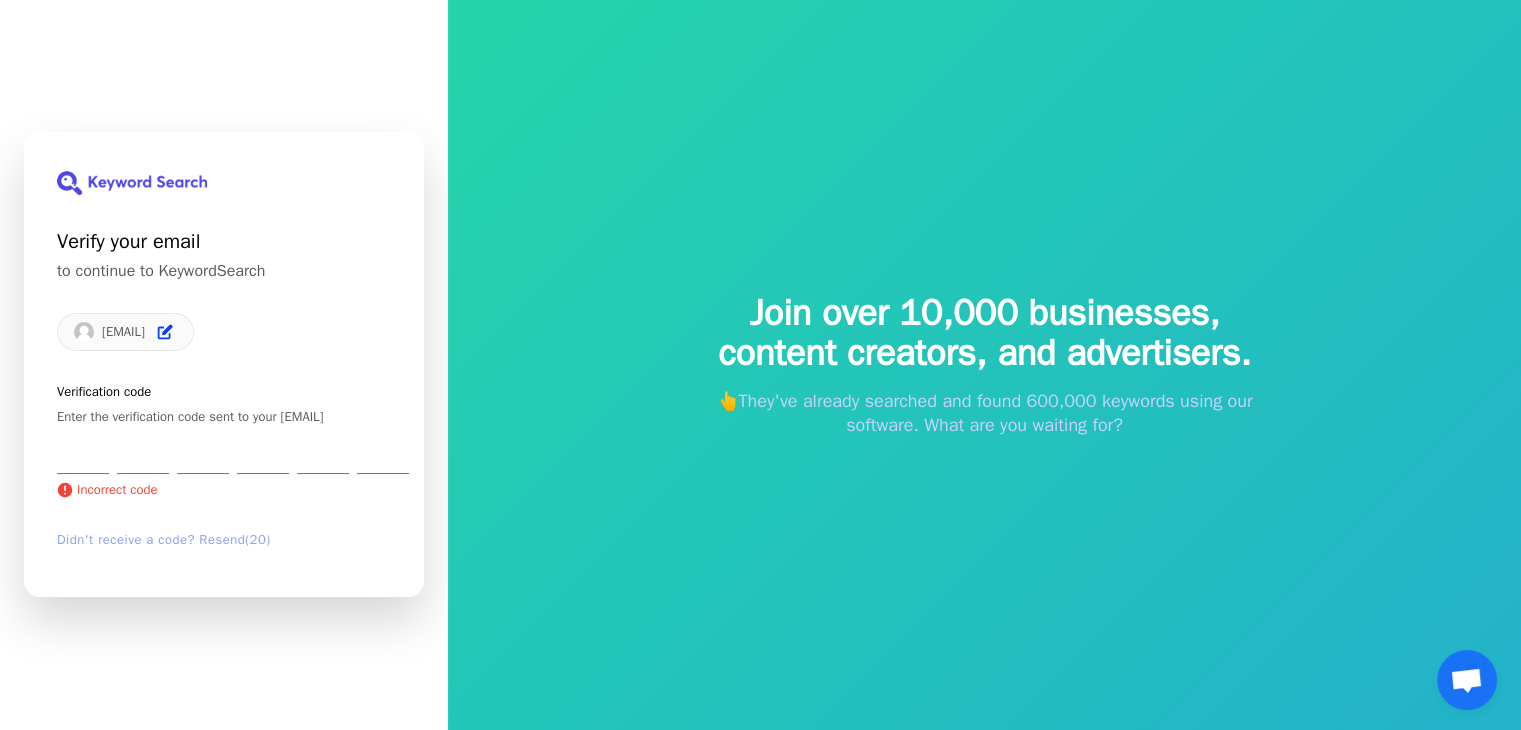 type on "0" 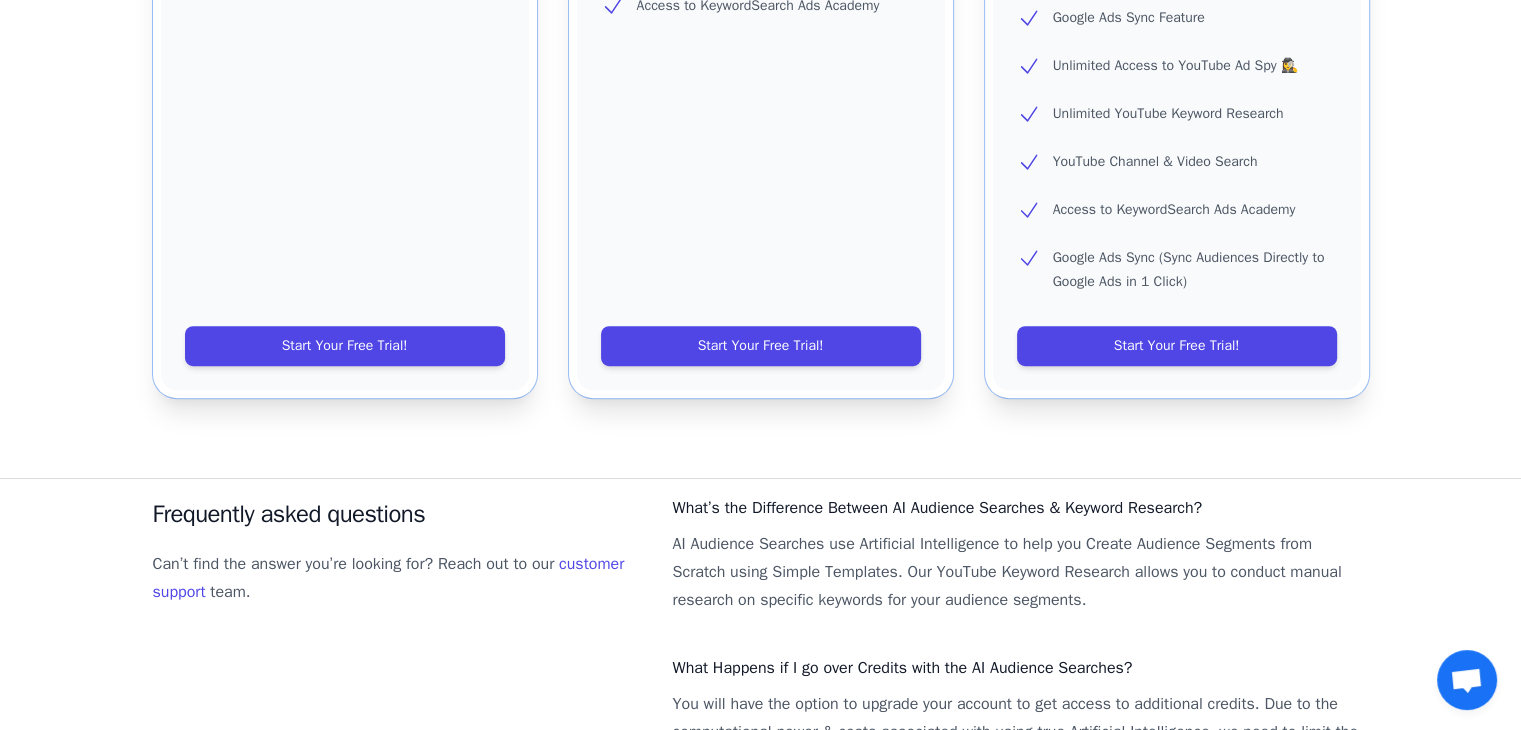 scroll, scrollTop: 1200, scrollLeft: 0, axis: vertical 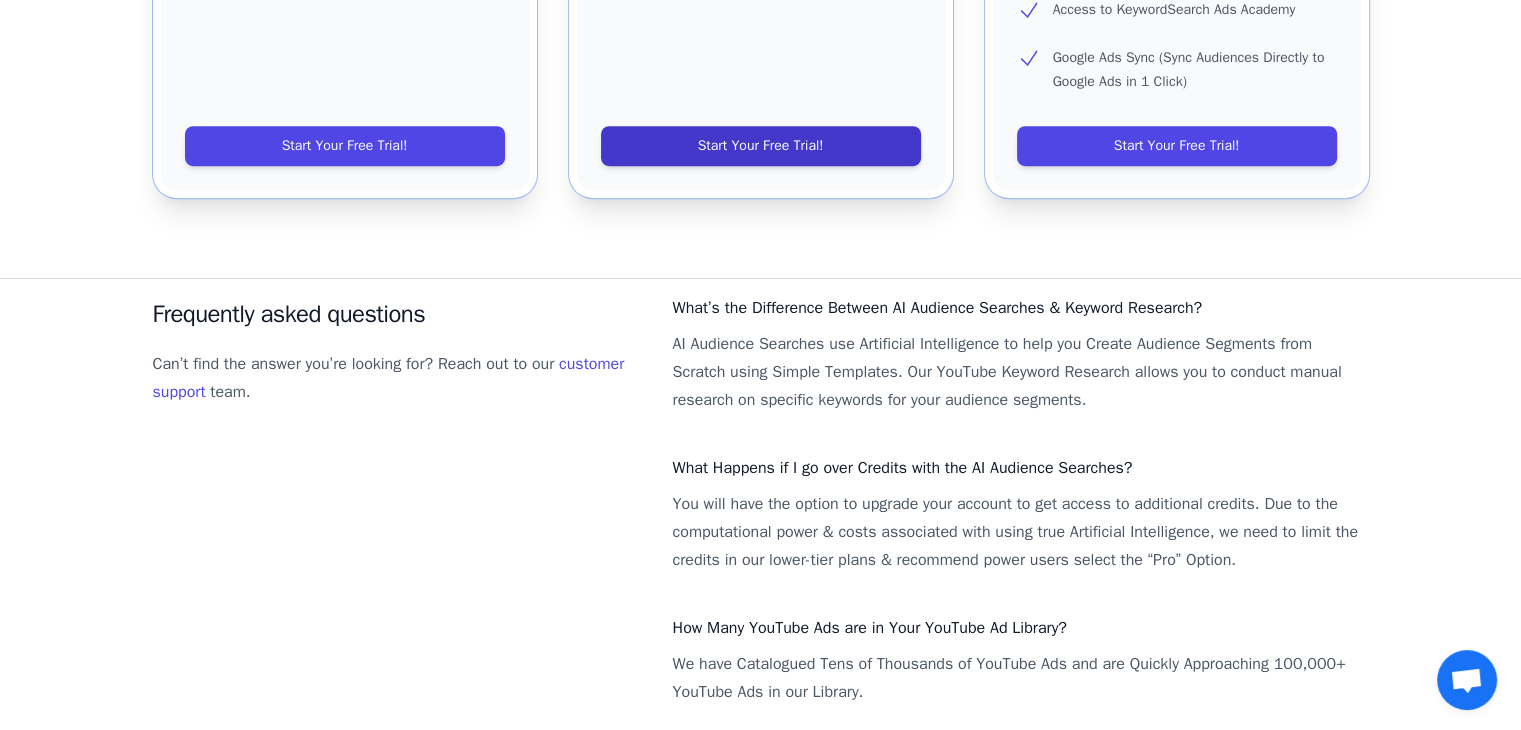 click on "Start Your Free Trial!" at bounding box center (761, 146) 